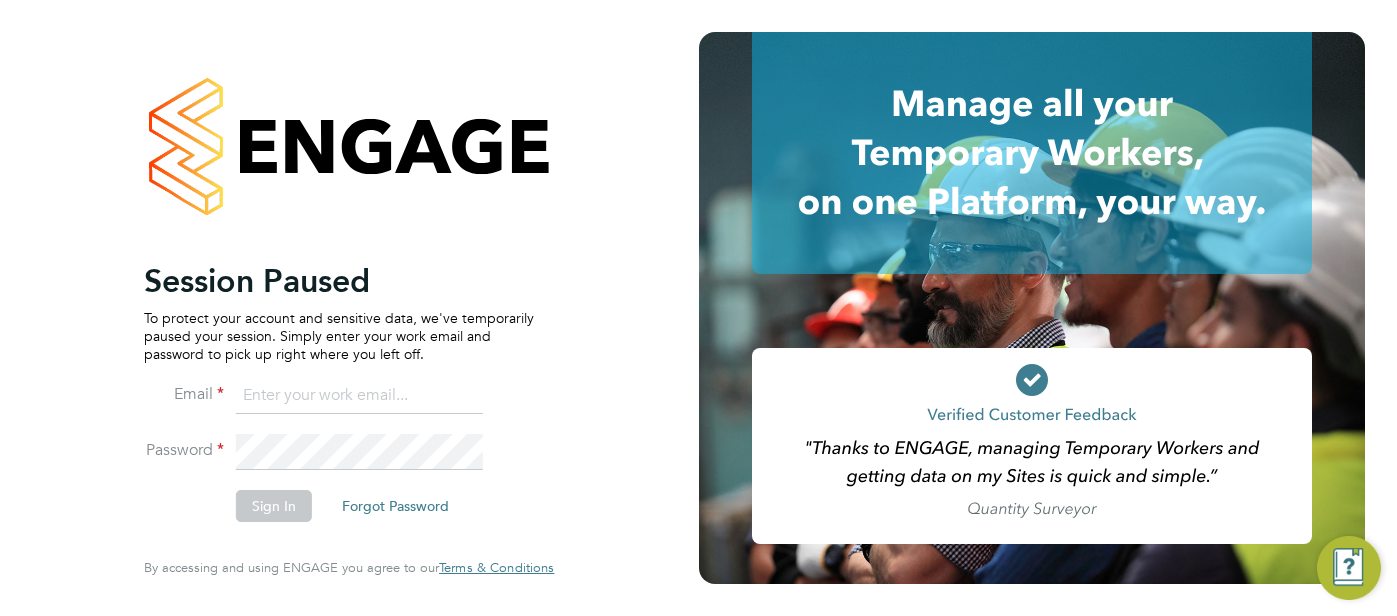 scroll, scrollTop: 0, scrollLeft: 0, axis: both 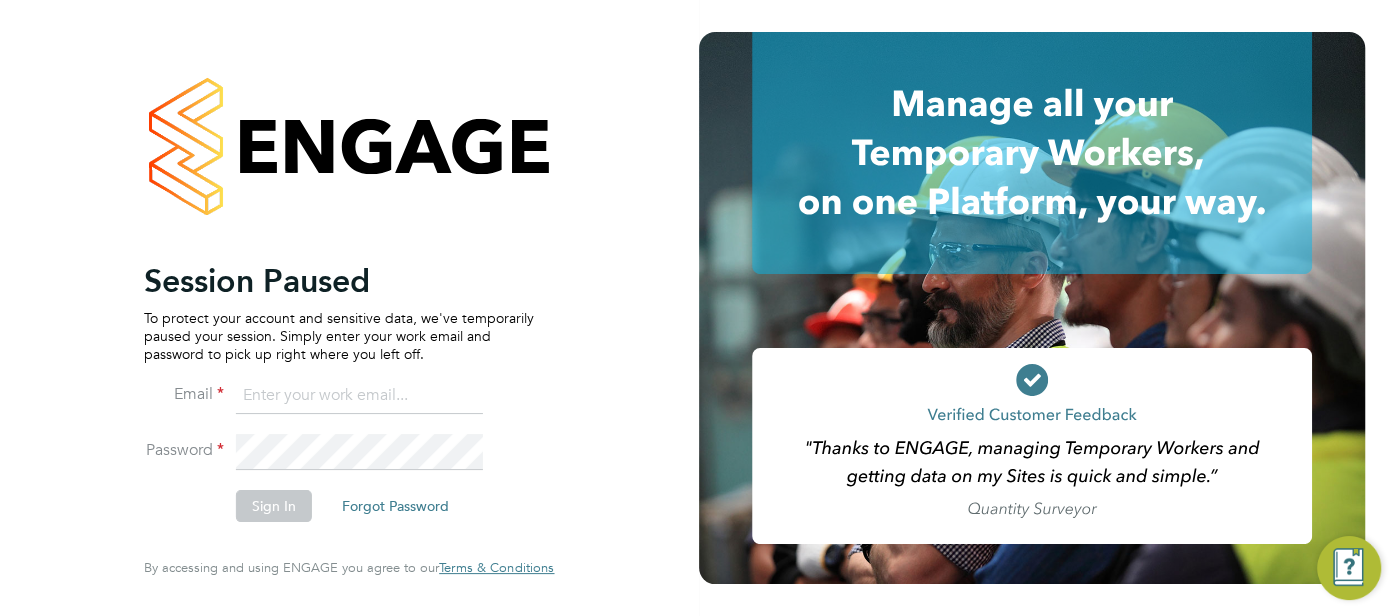type on "cjs.templabour@uk.g4s.com" 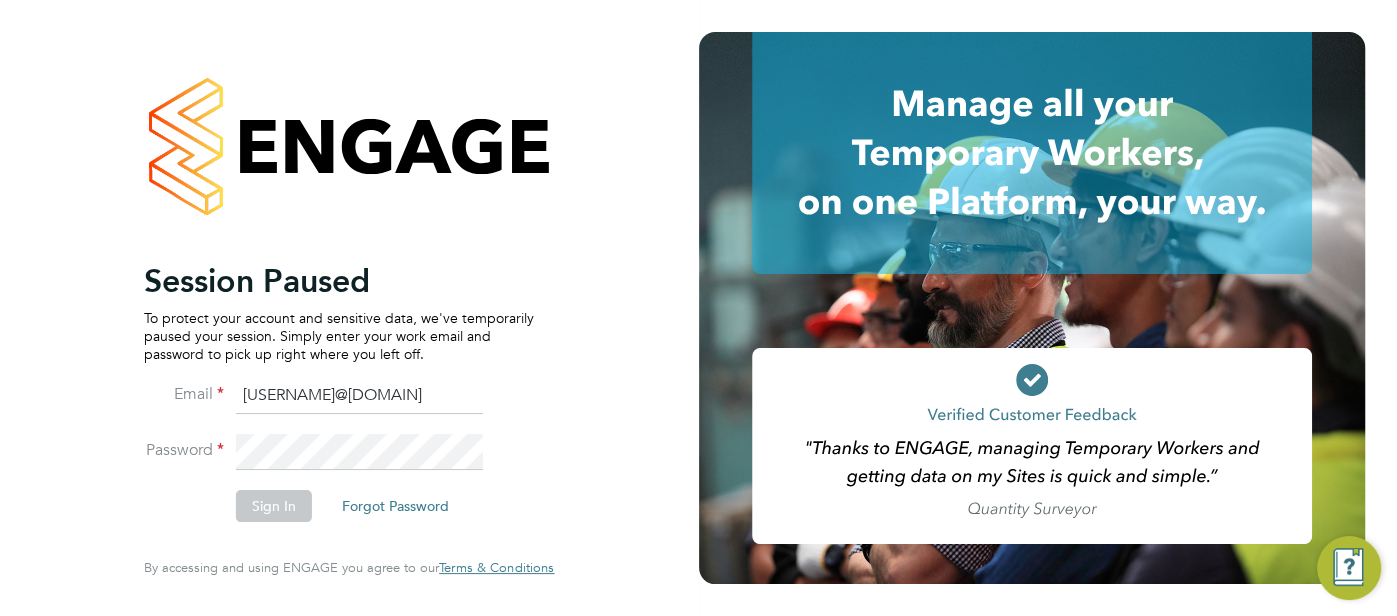click on "Sign In" 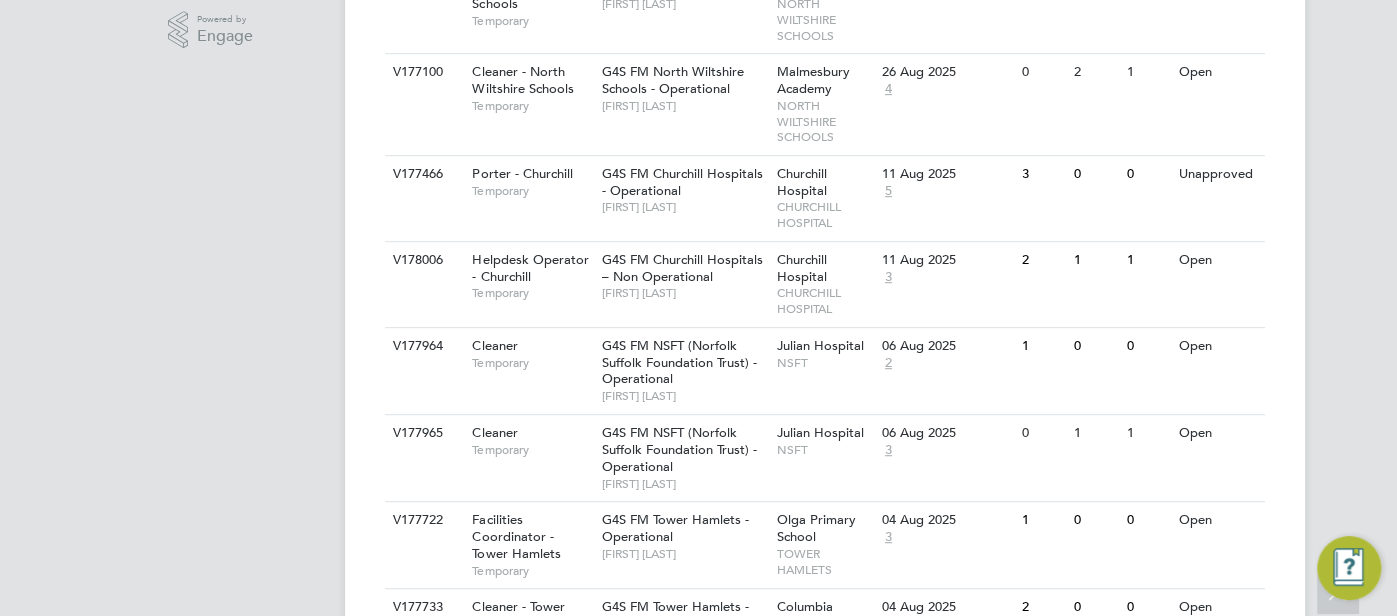 scroll, scrollTop: 323, scrollLeft: 0, axis: vertical 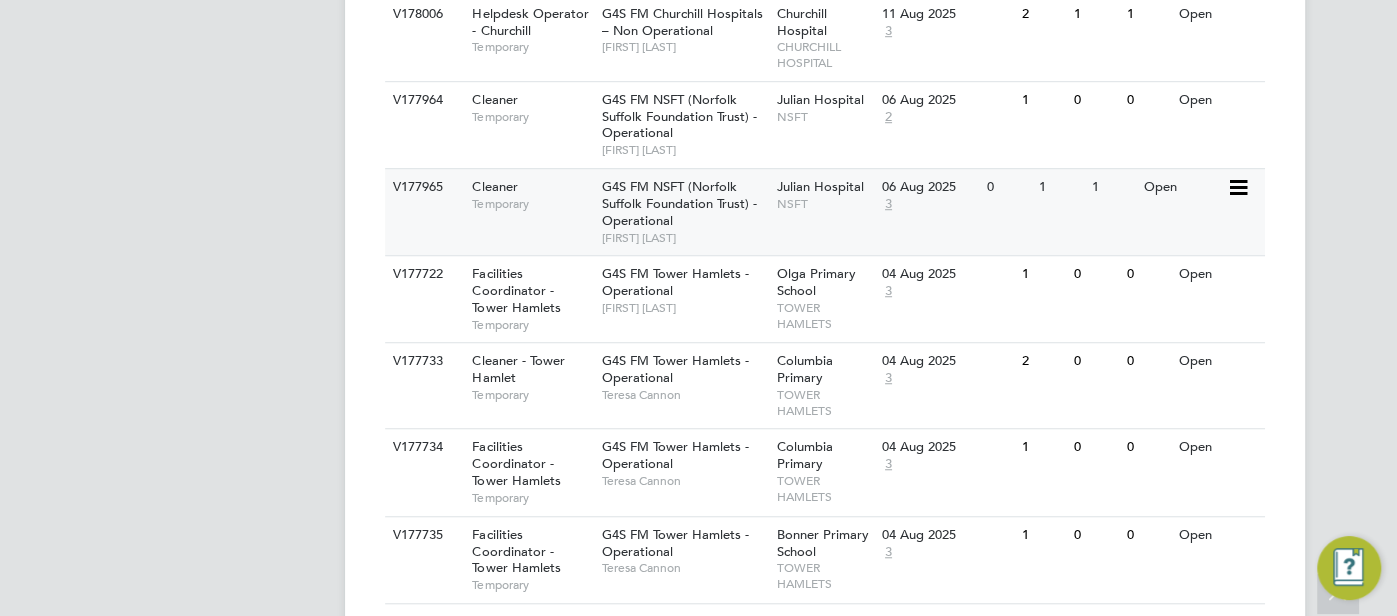 click on "V177965 Cleaner   Temporary G4S FM NSFT (Norfolk Suffolk Foundation Trust) - Operational   Angela Fitzgerald Julian Hospital   NSFT 06 Aug 2025 3 0 1 1 Open" 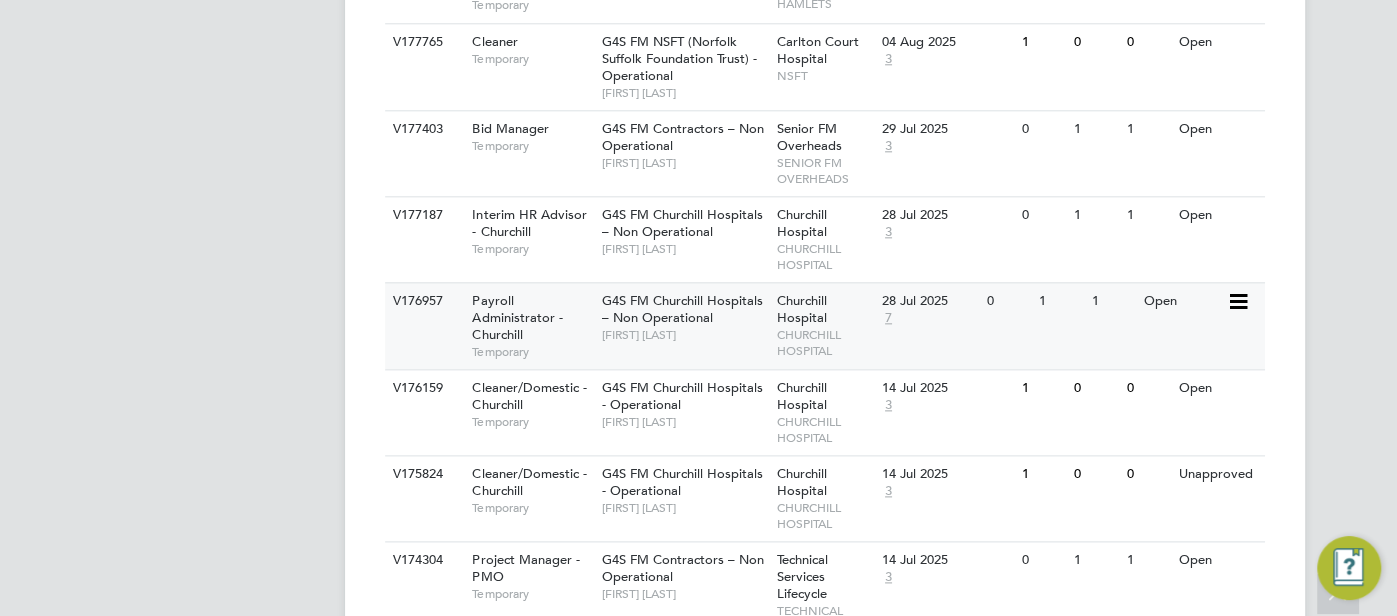 scroll, scrollTop: 1502, scrollLeft: 0, axis: vertical 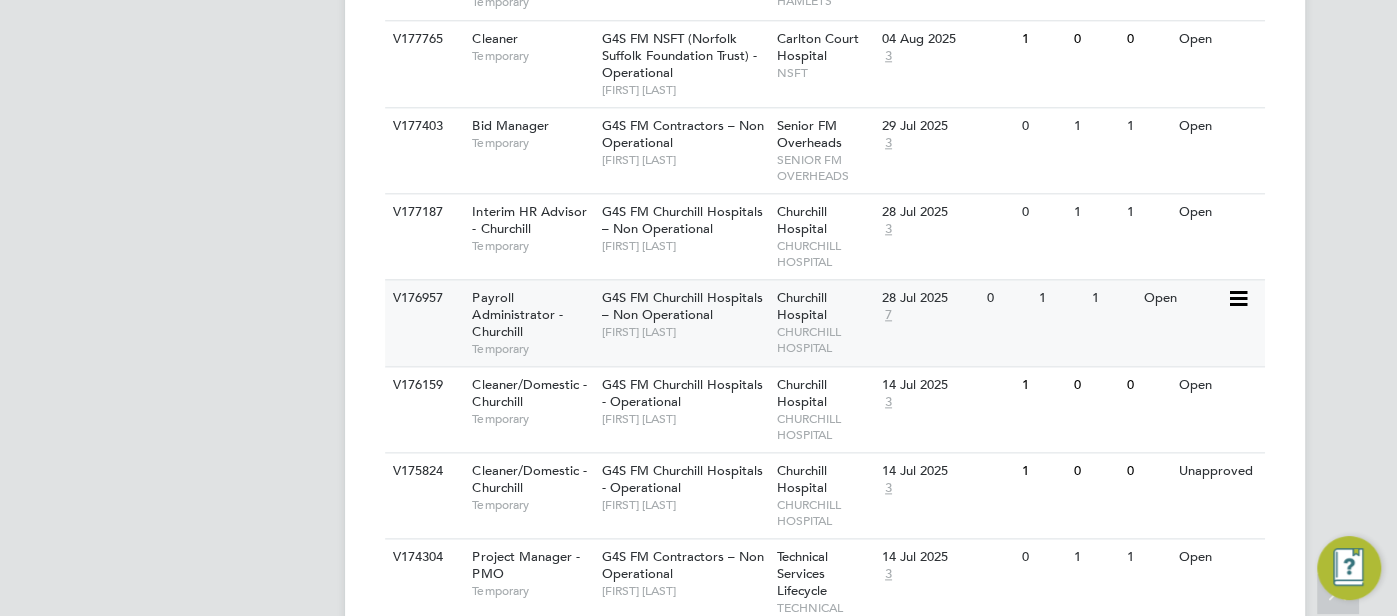 click on "V176957 Payroll Administrator - Churchill   Temporary G4S FM Churchill Hospitals – Non Operational   Jodie Massingham Churchill Hospital   CHURCHILL HOSPITAL 28 Jul 2025 7 0 1 1 Open" 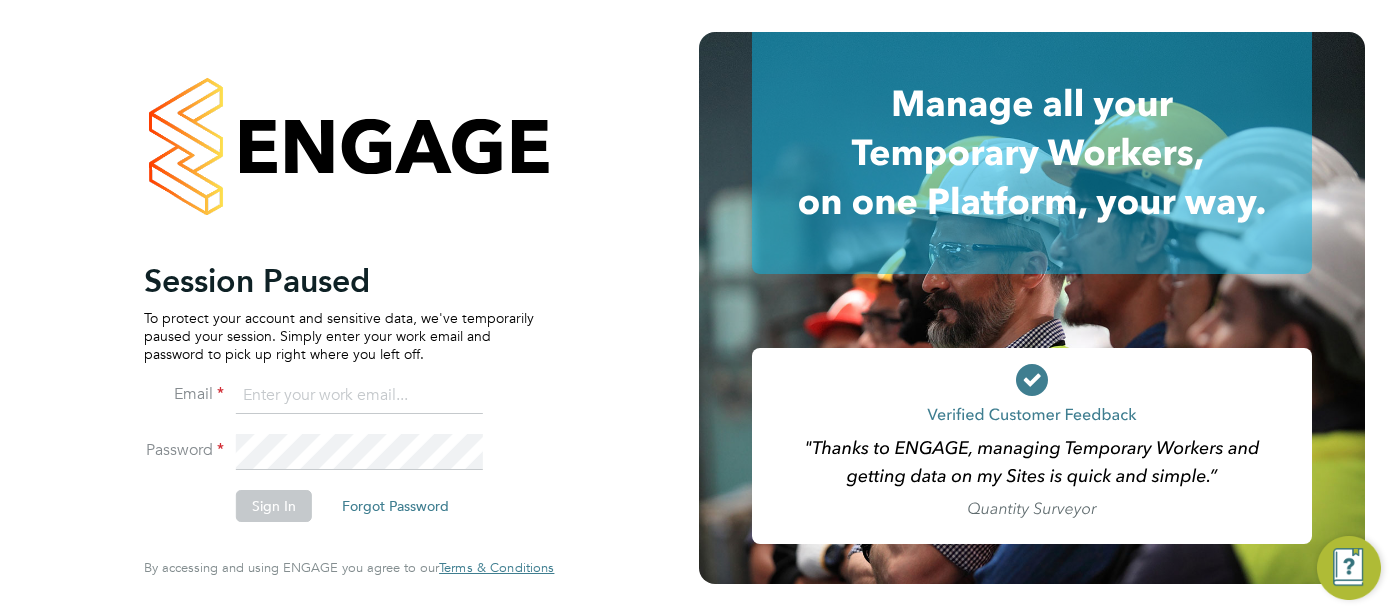 scroll, scrollTop: 0, scrollLeft: 0, axis: both 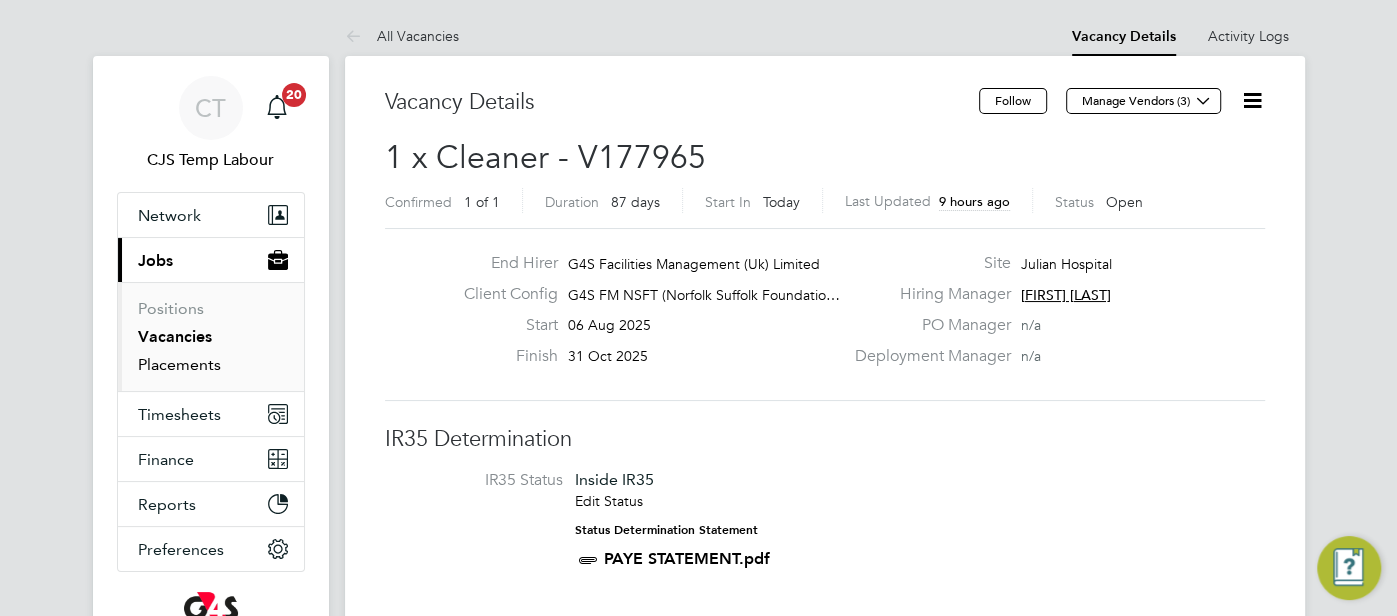 click on "Placements" at bounding box center (179, 364) 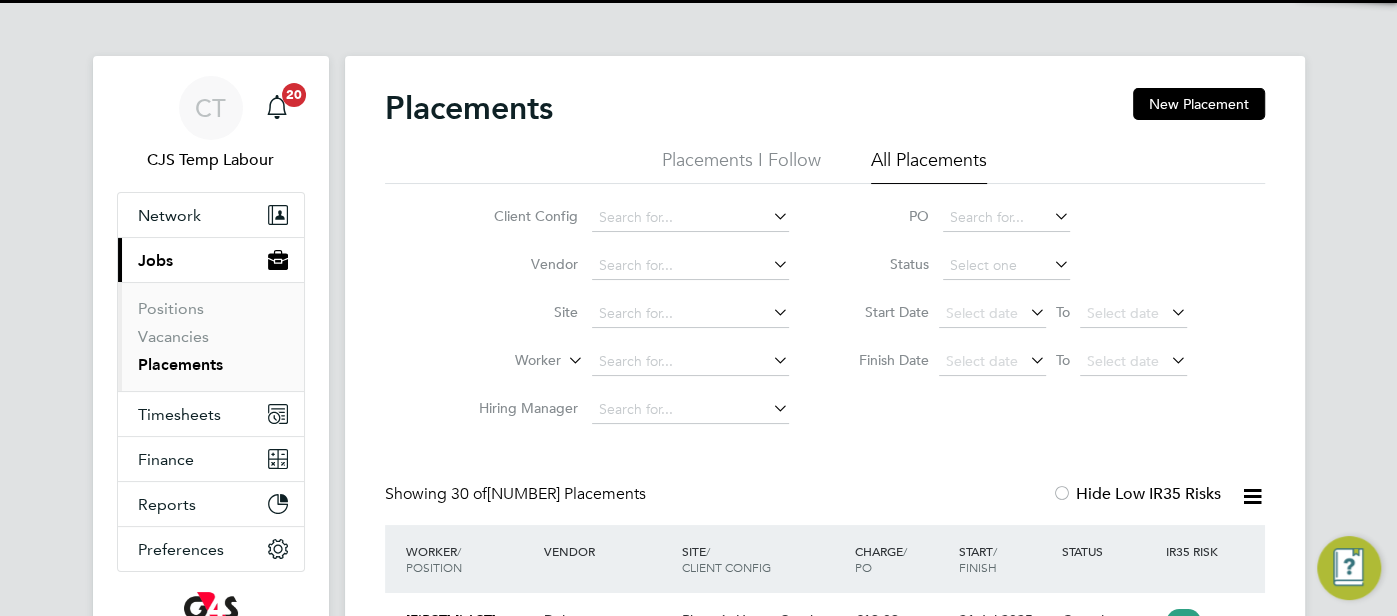 scroll, scrollTop: 10, scrollLeft: 9, axis: both 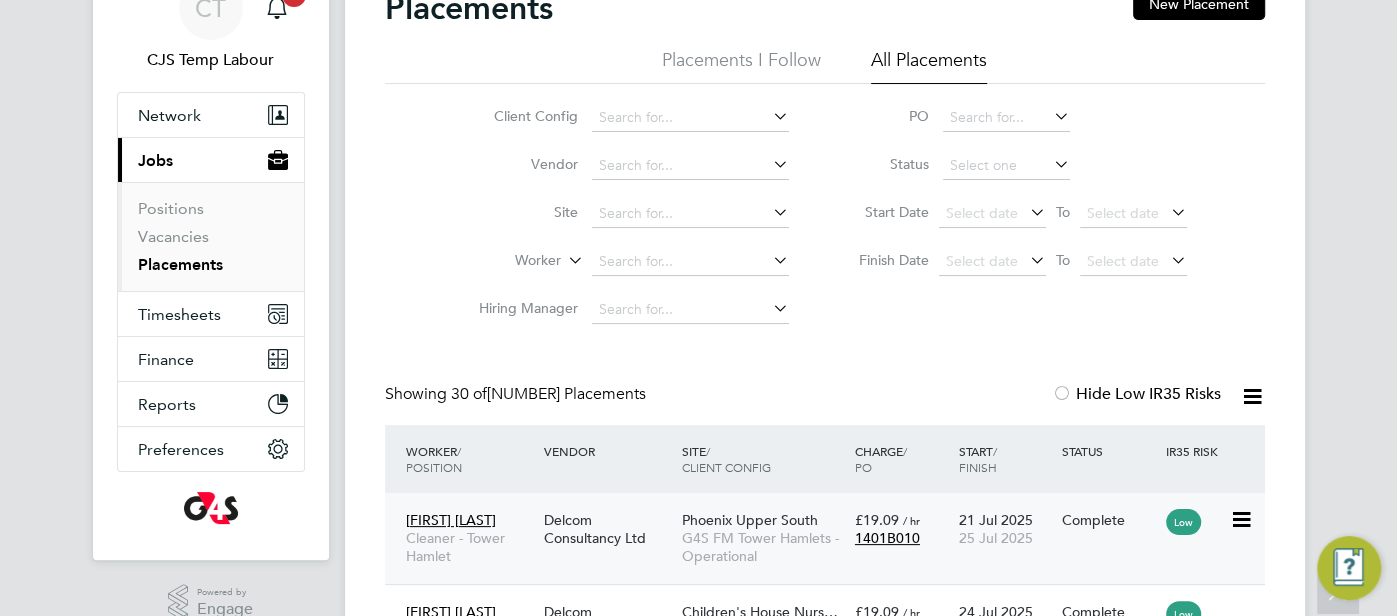 click on "1401B010" 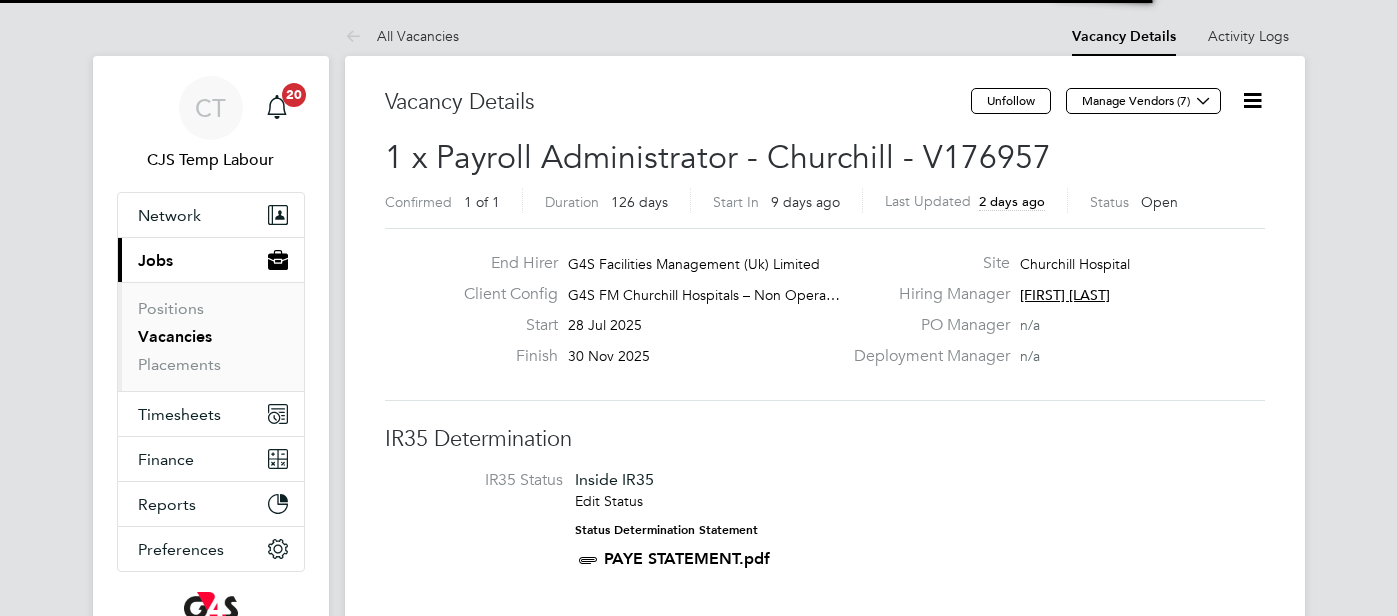 scroll, scrollTop: 0, scrollLeft: 0, axis: both 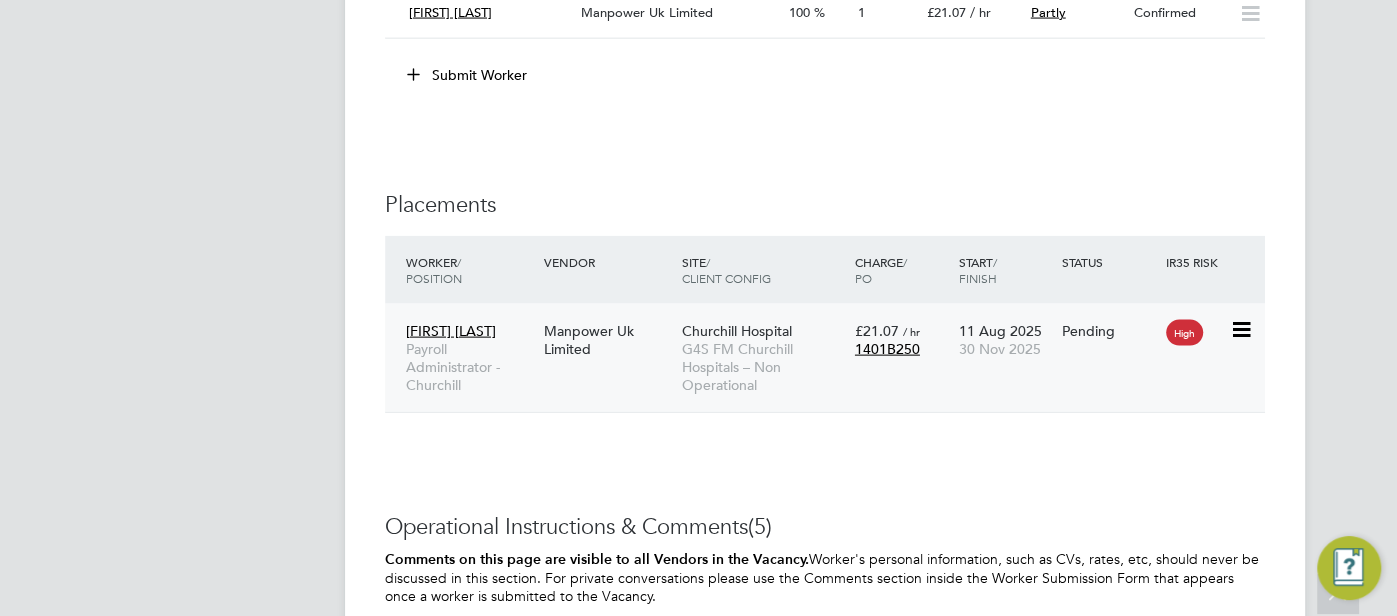click on "Pending" 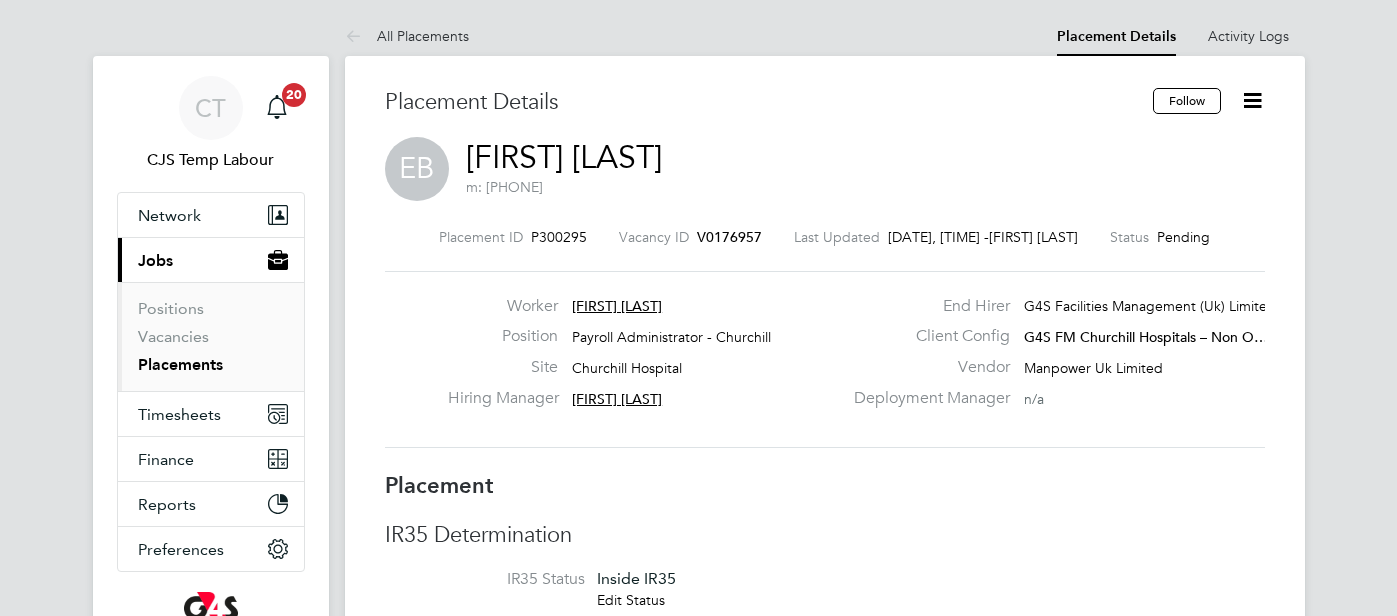 scroll, scrollTop: 0, scrollLeft: 0, axis: both 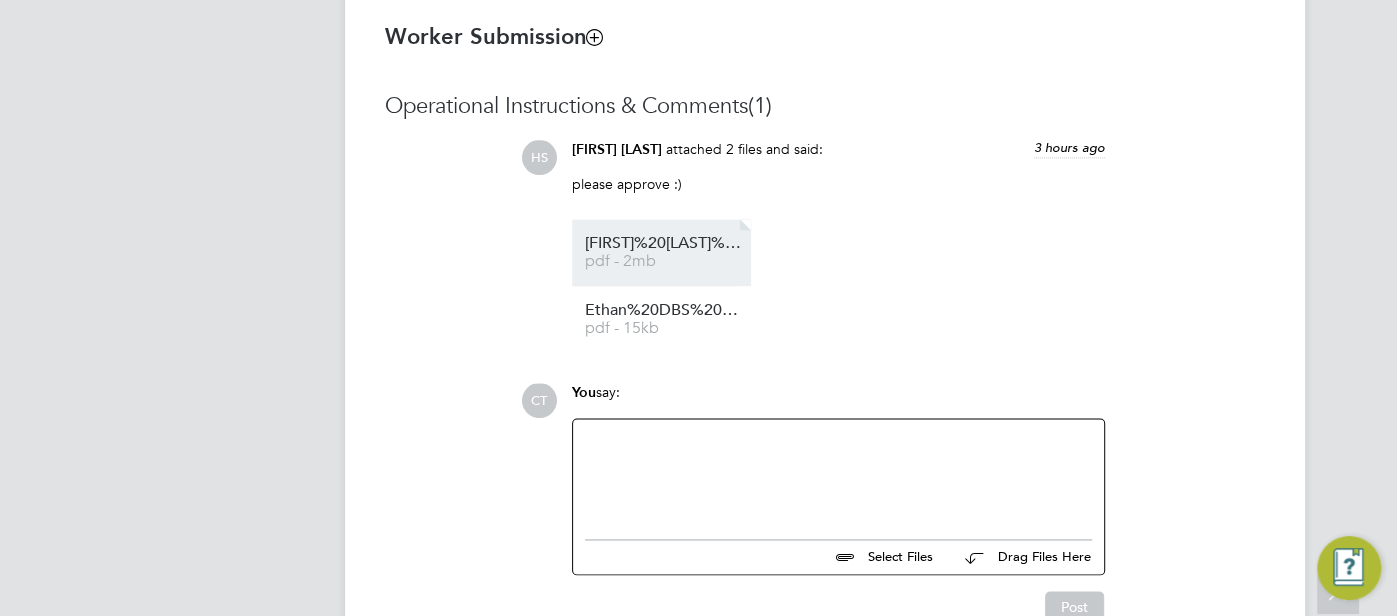 click on "pdf - 2mb" 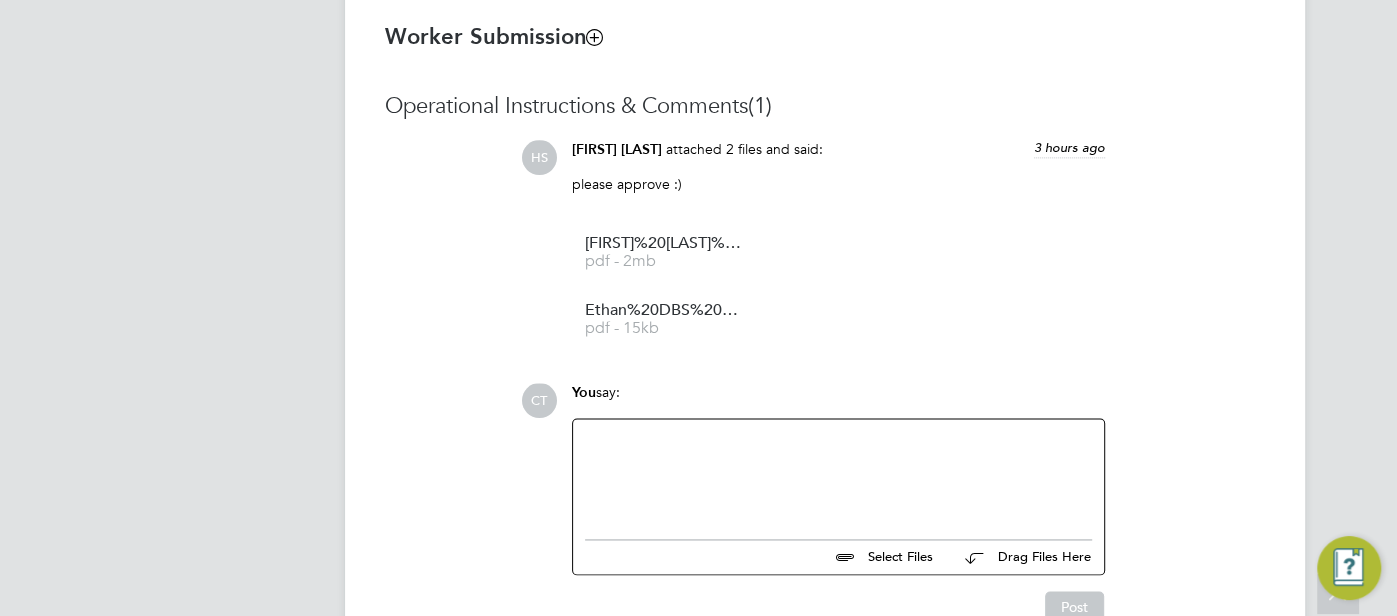 click on "Ethan%20James%20Bartlett   pdf - 2mb Ethan%20DBS%20001934679607   pdf - 15kb" 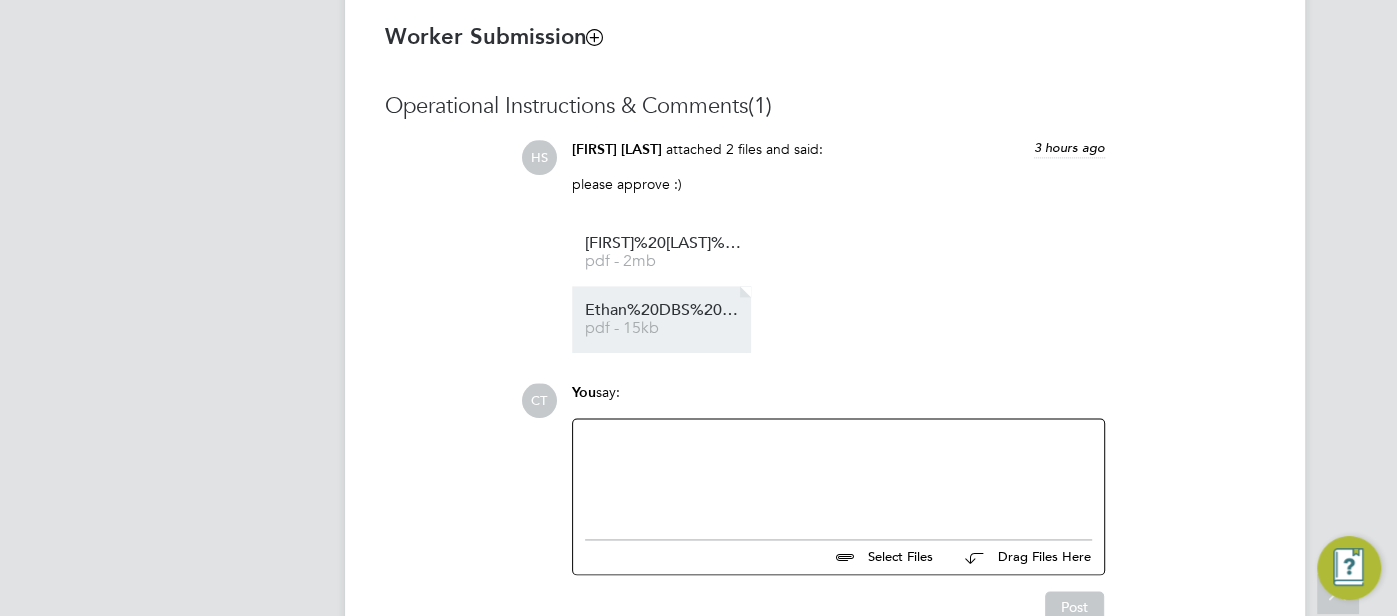 click on "Ethan%20DBS%20001934679607" 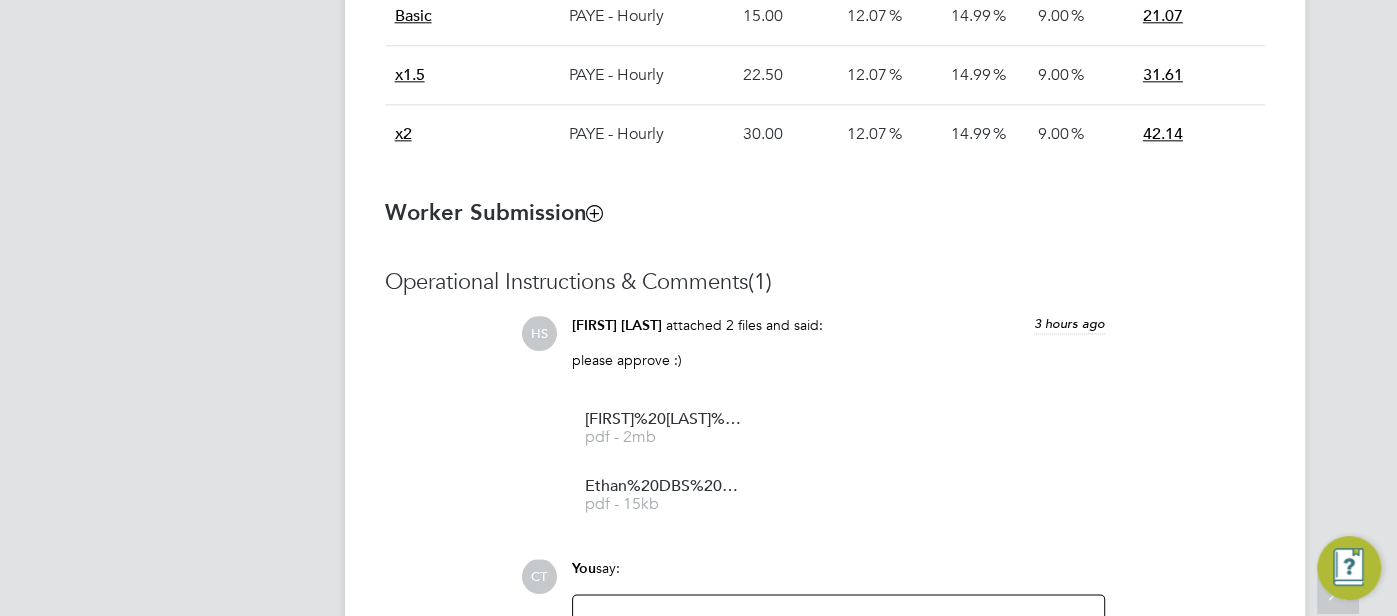 click at bounding box center (594, 212) 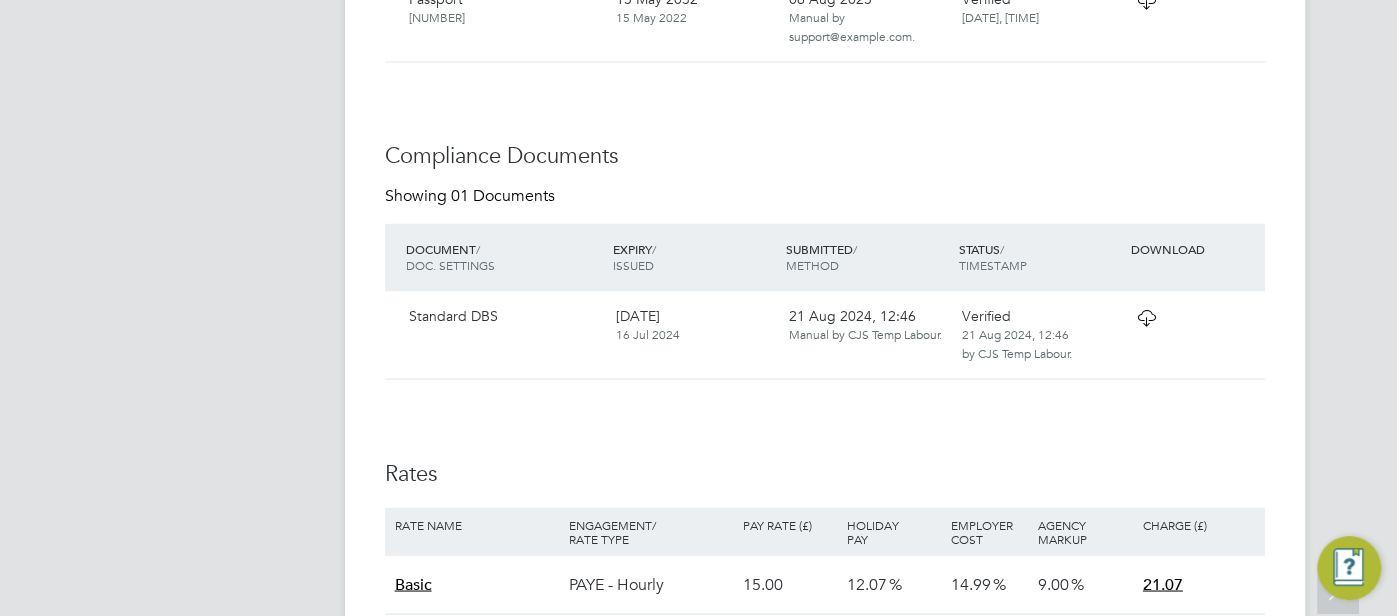 click at bounding box center (1146, 318) 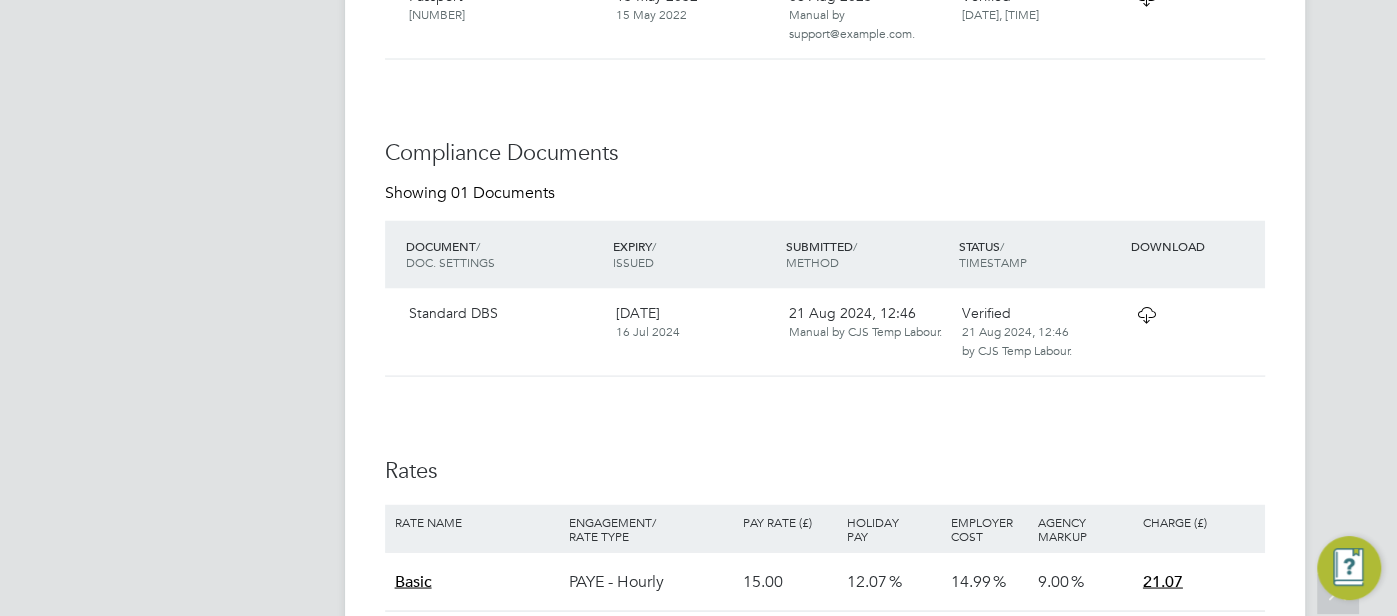 scroll, scrollTop: 1968, scrollLeft: 0, axis: vertical 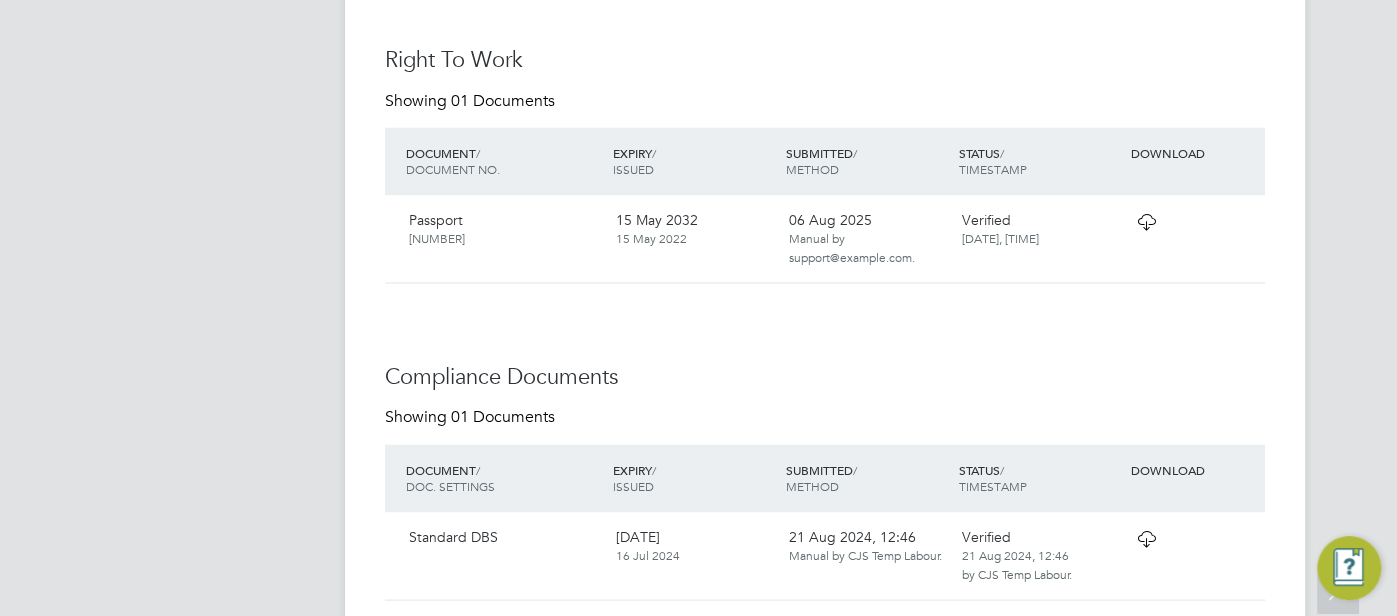click at bounding box center (1146, 222) 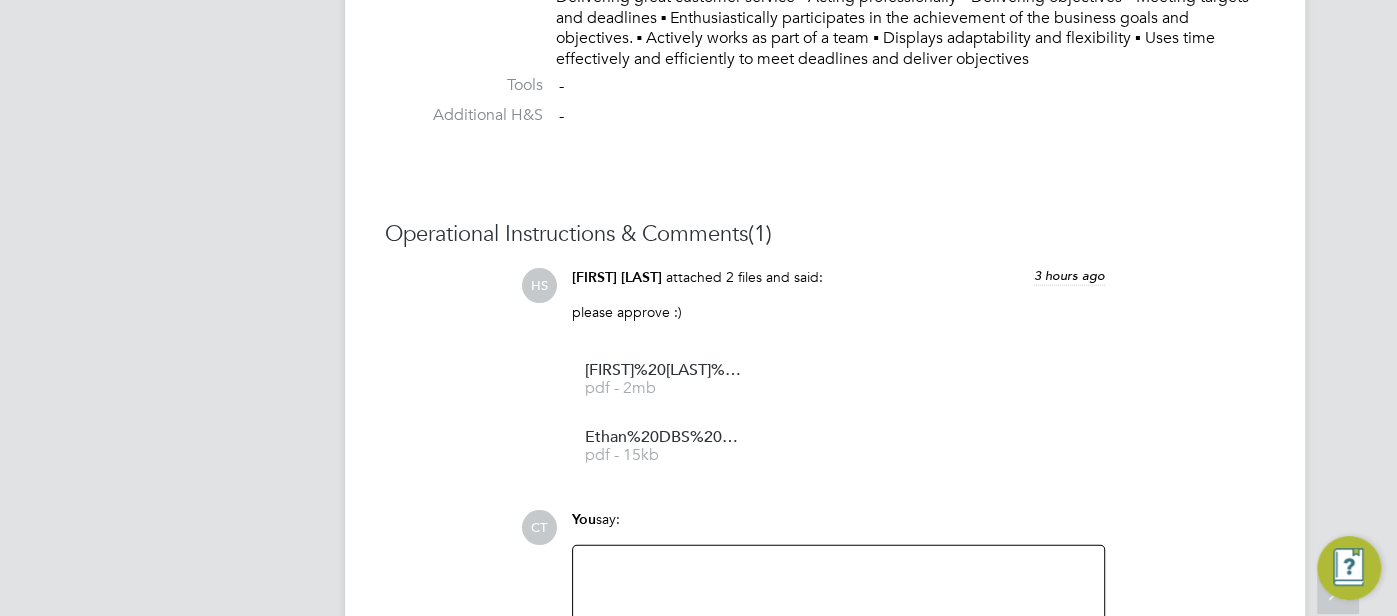 scroll, scrollTop: 3421, scrollLeft: 0, axis: vertical 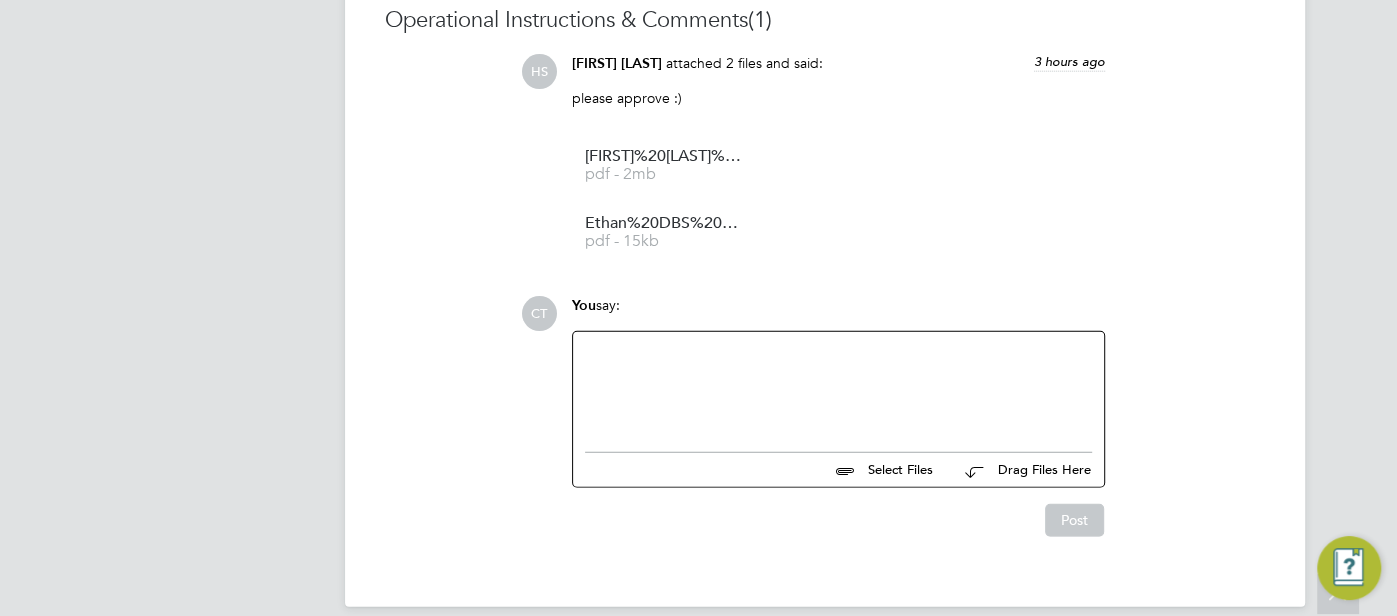 click 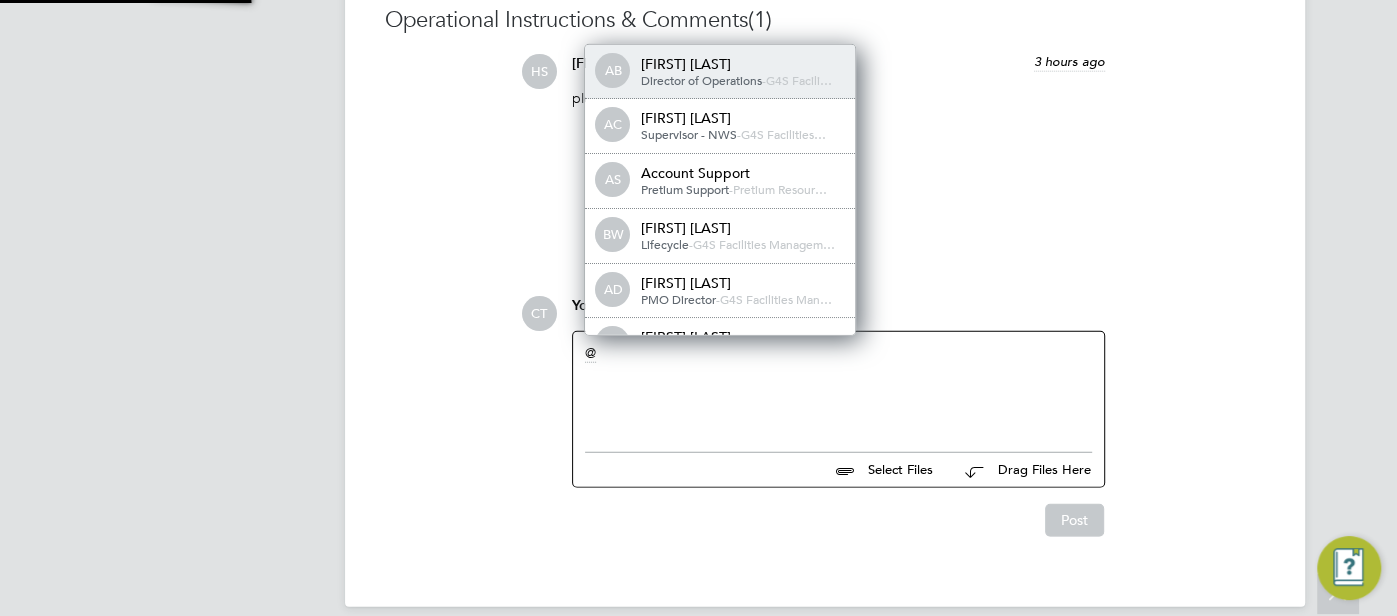 type 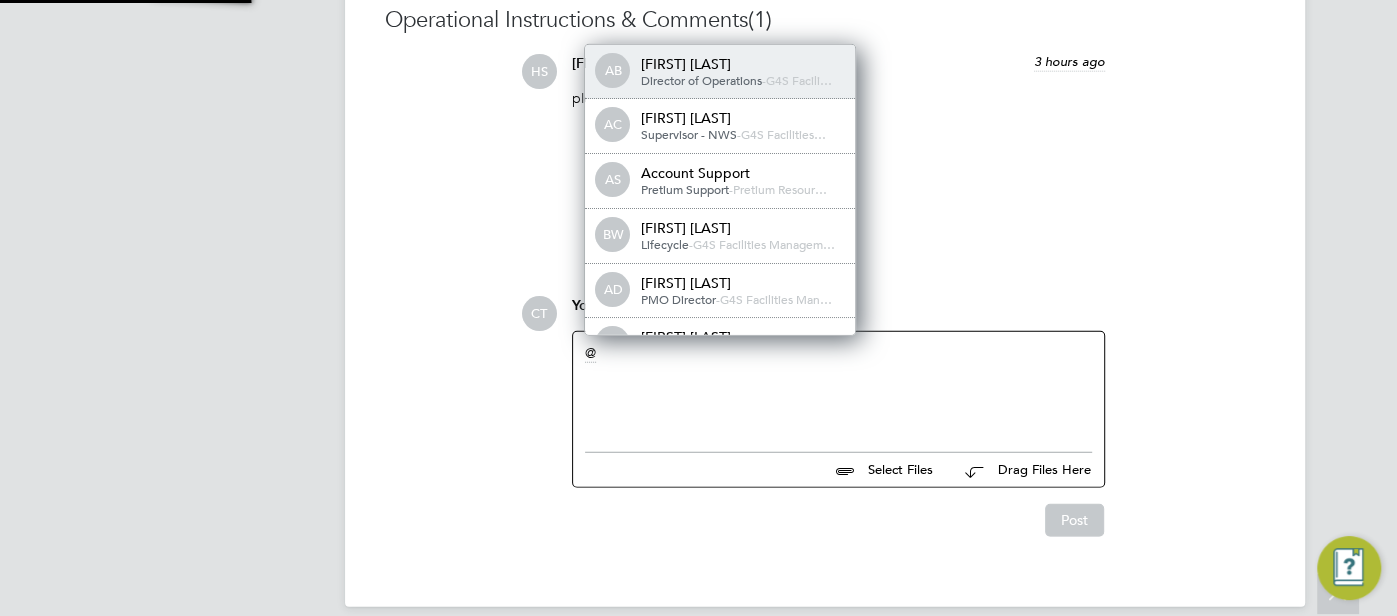 scroll, scrollTop: 0, scrollLeft: 0, axis: both 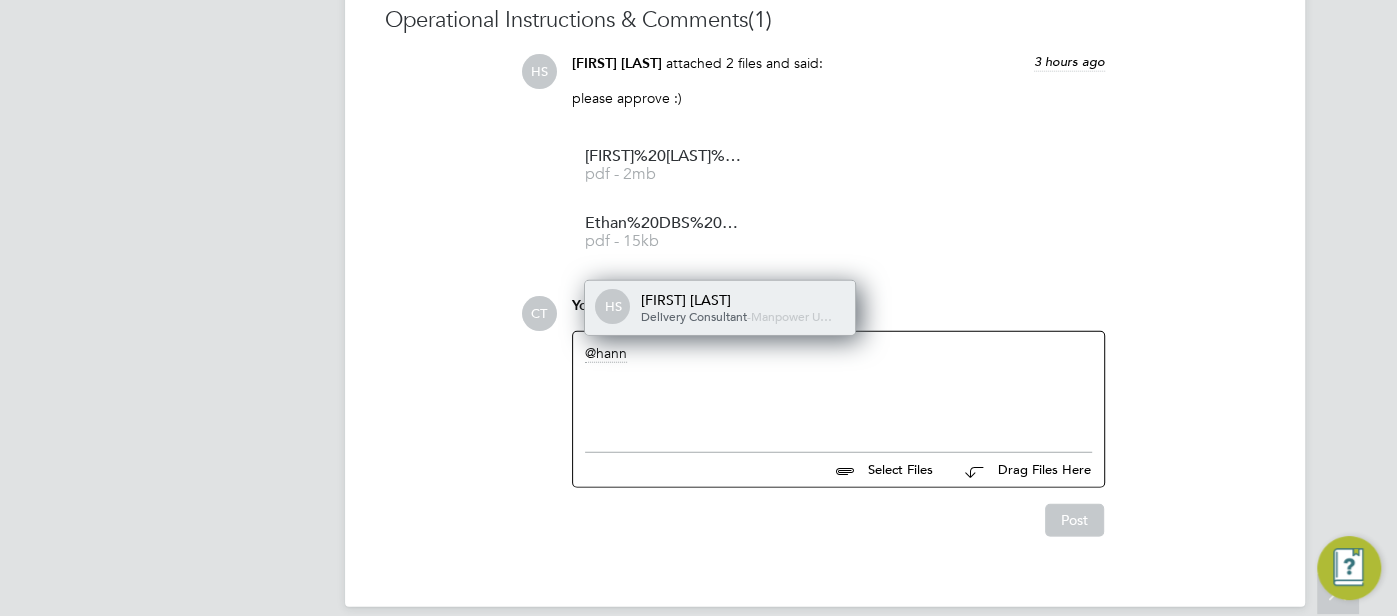 click on "Hannah Sawitzki" 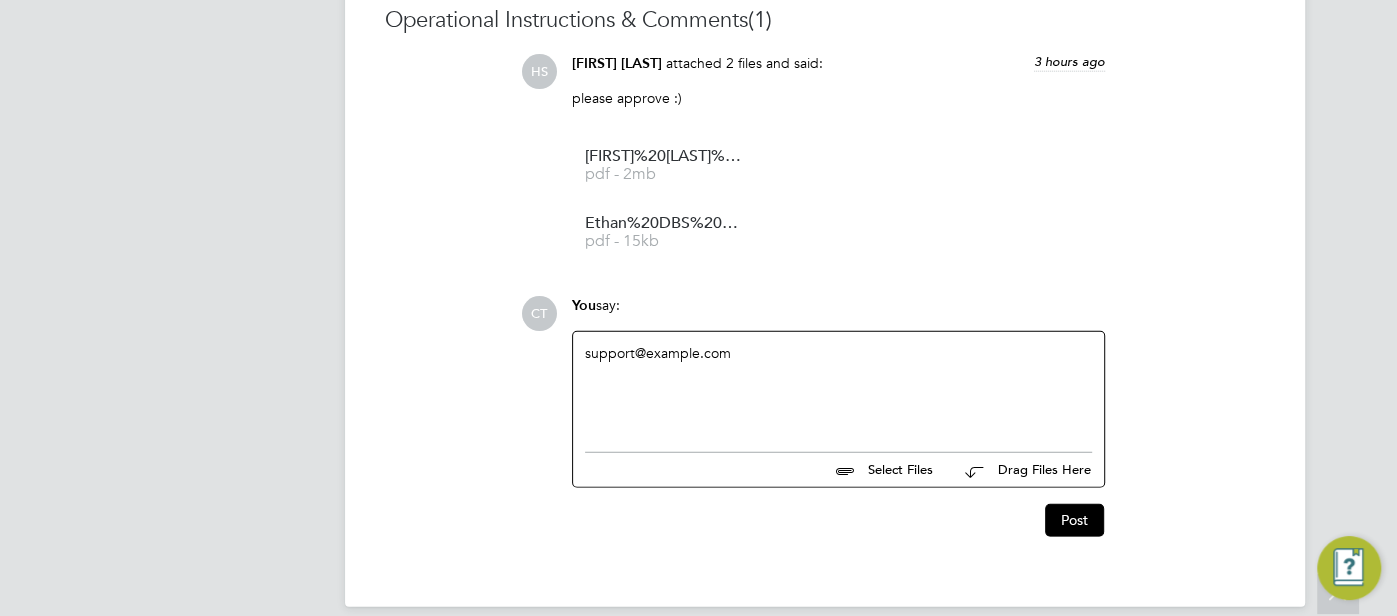 type 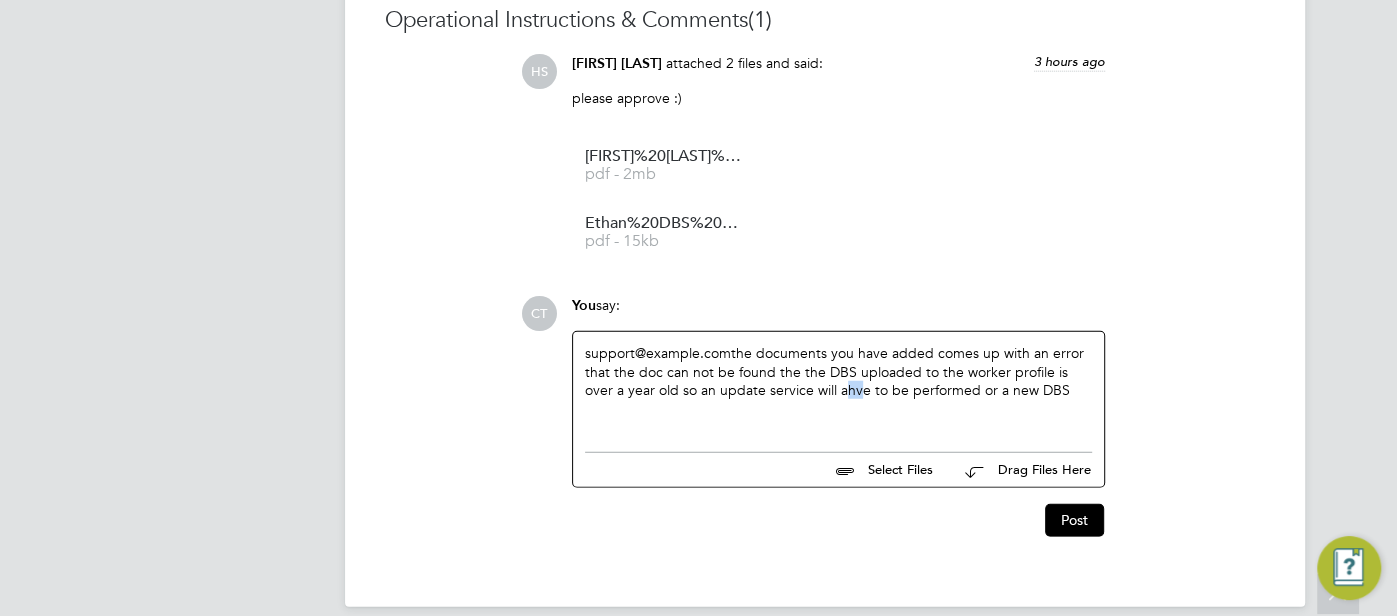 click on "@Hannah Sawitzki ​  the documents you have added comes up with an error that the doc can not be found the the DBS uploaded to the worker profile is over a year old so an update service will ahve to be performed or a new DBS" 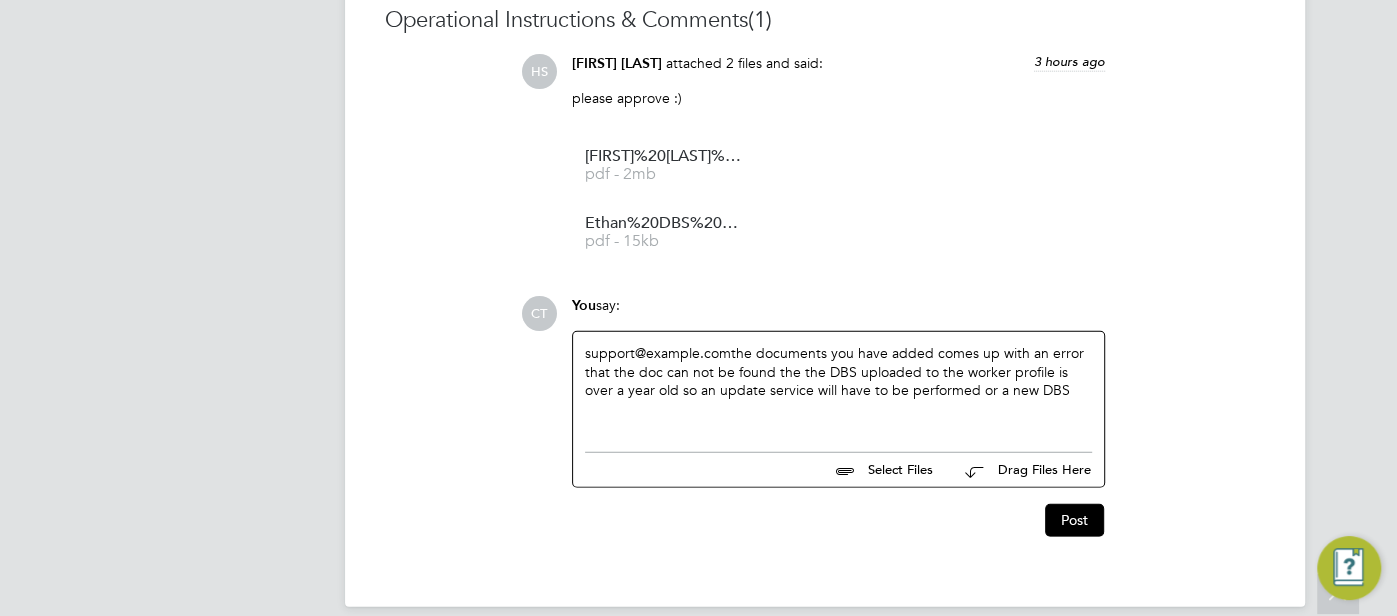 click on "@Hannah Sawitzki ​  the documents you have added comes up with an error that the doc can not be found the the DBS uploaded to the worker profile is over a year old so an update service will have to be performed or a new DBS" 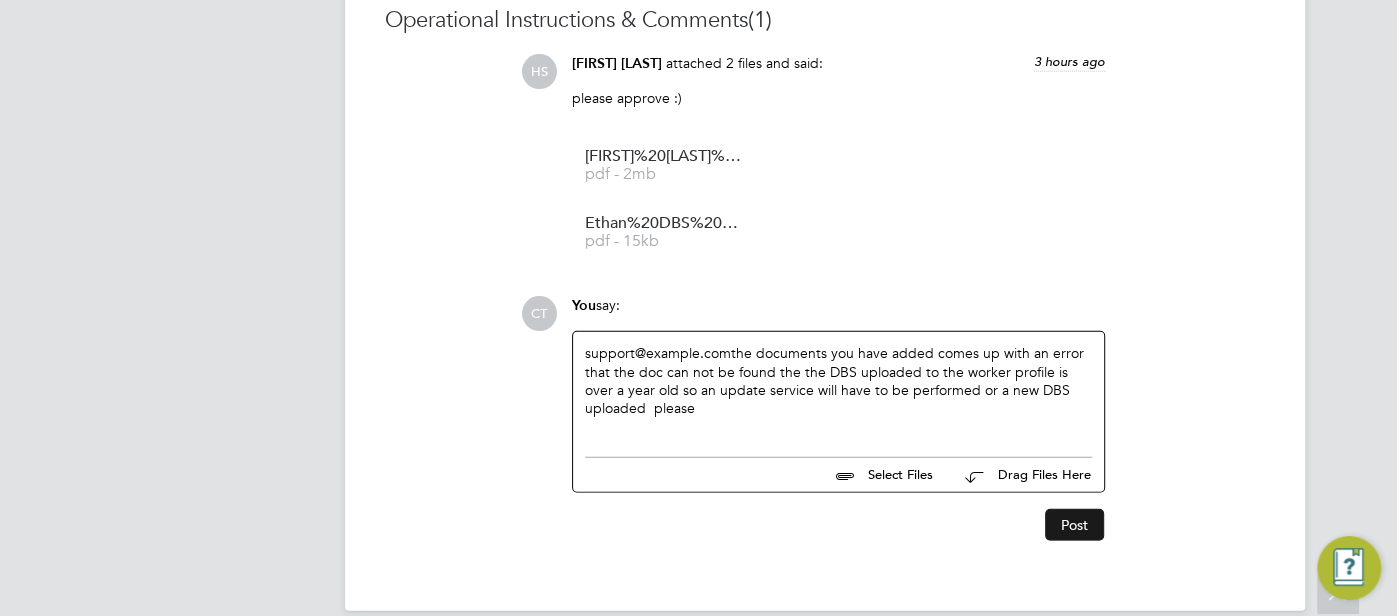 click on "Post" 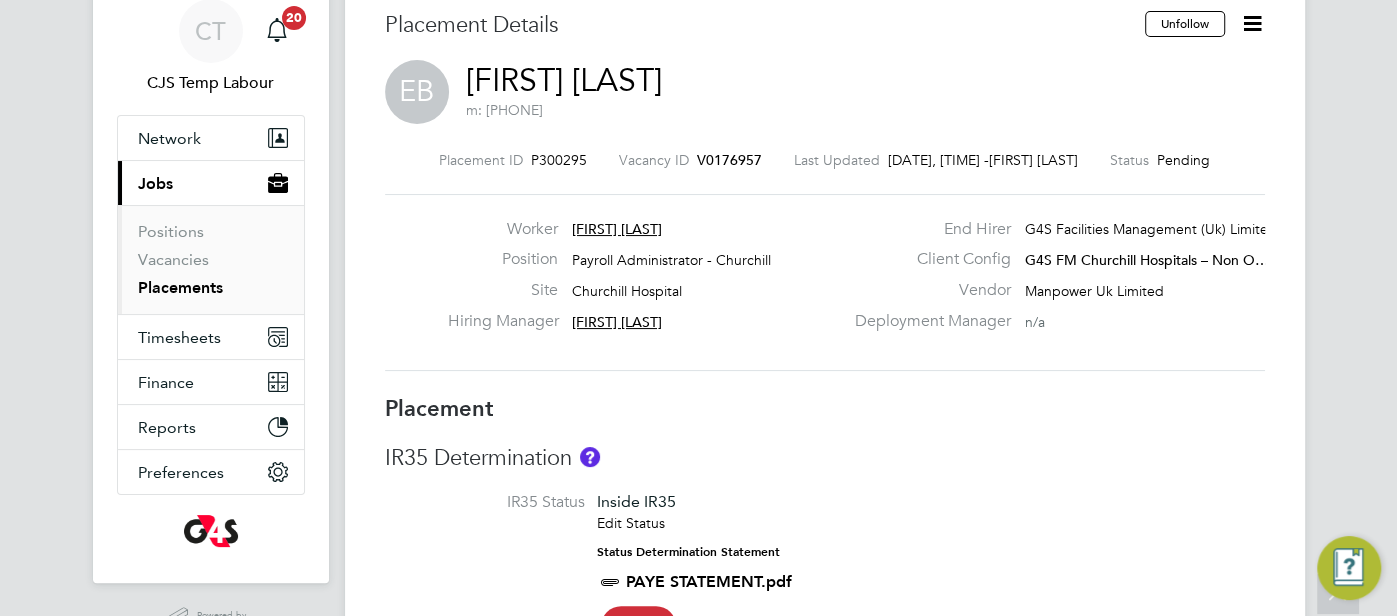 scroll, scrollTop: 76, scrollLeft: 0, axis: vertical 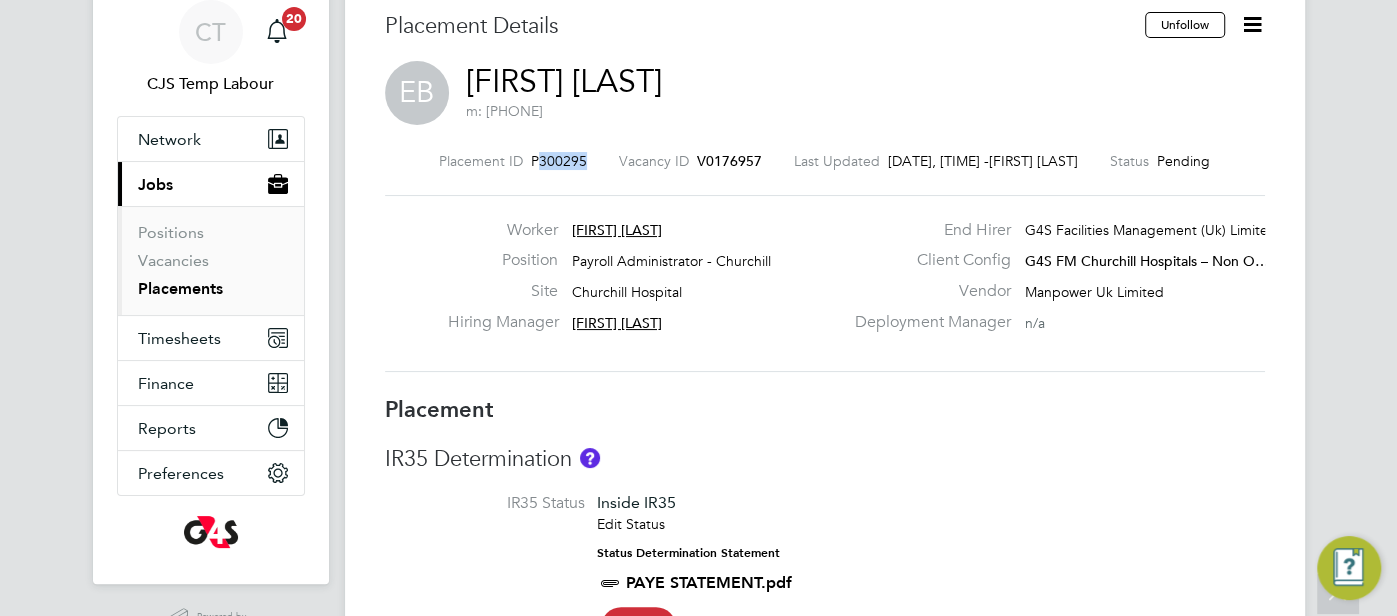 drag, startPoint x: 563, startPoint y: 158, endPoint x: 521, endPoint y: 158, distance: 42 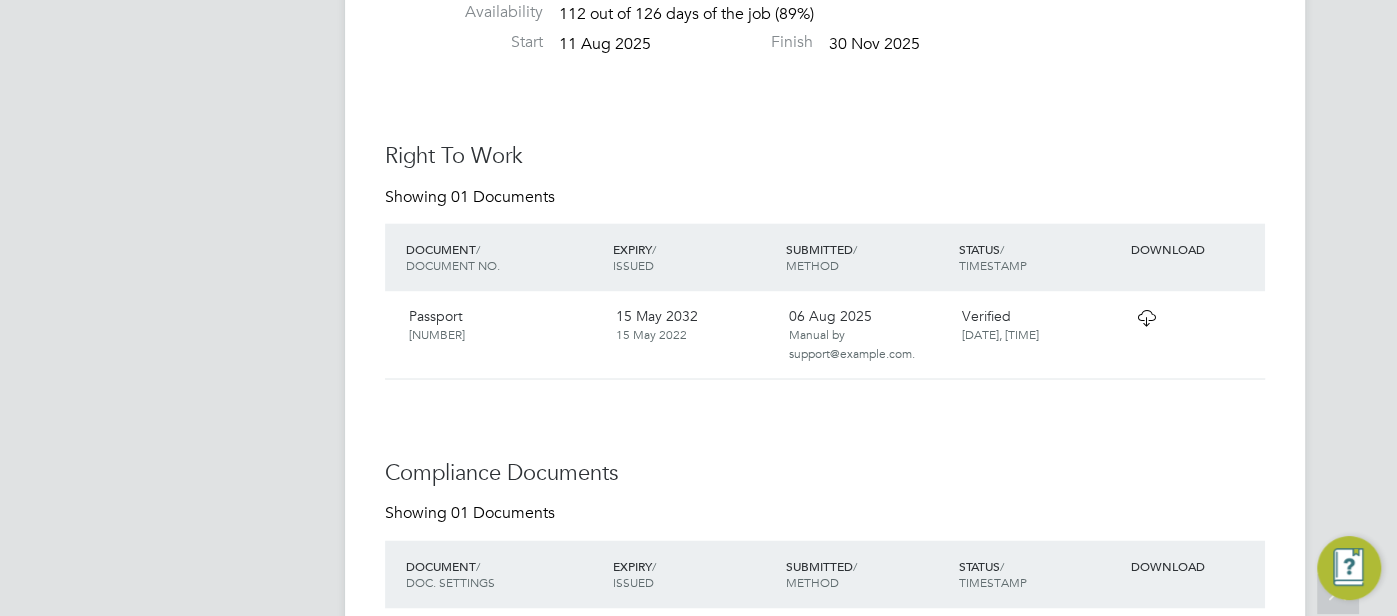 scroll, scrollTop: 2222, scrollLeft: 0, axis: vertical 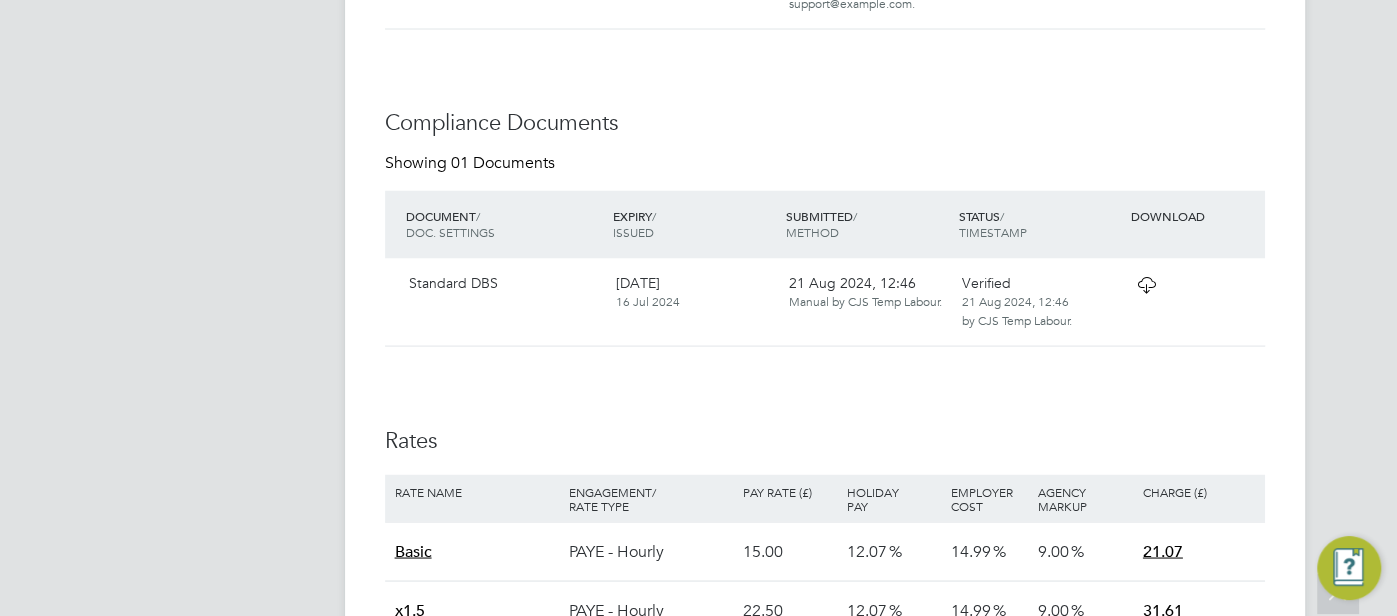 click at bounding box center (1146, 285) 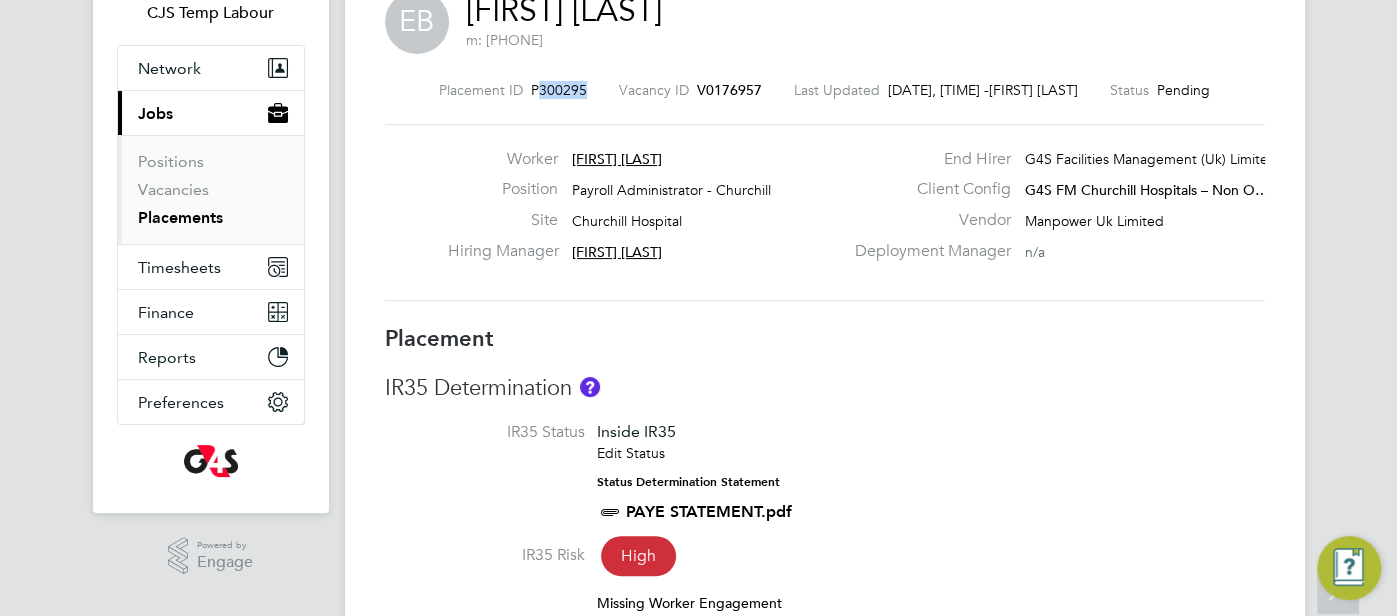 scroll, scrollTop: 0, scrollLeft: 0, axis: both 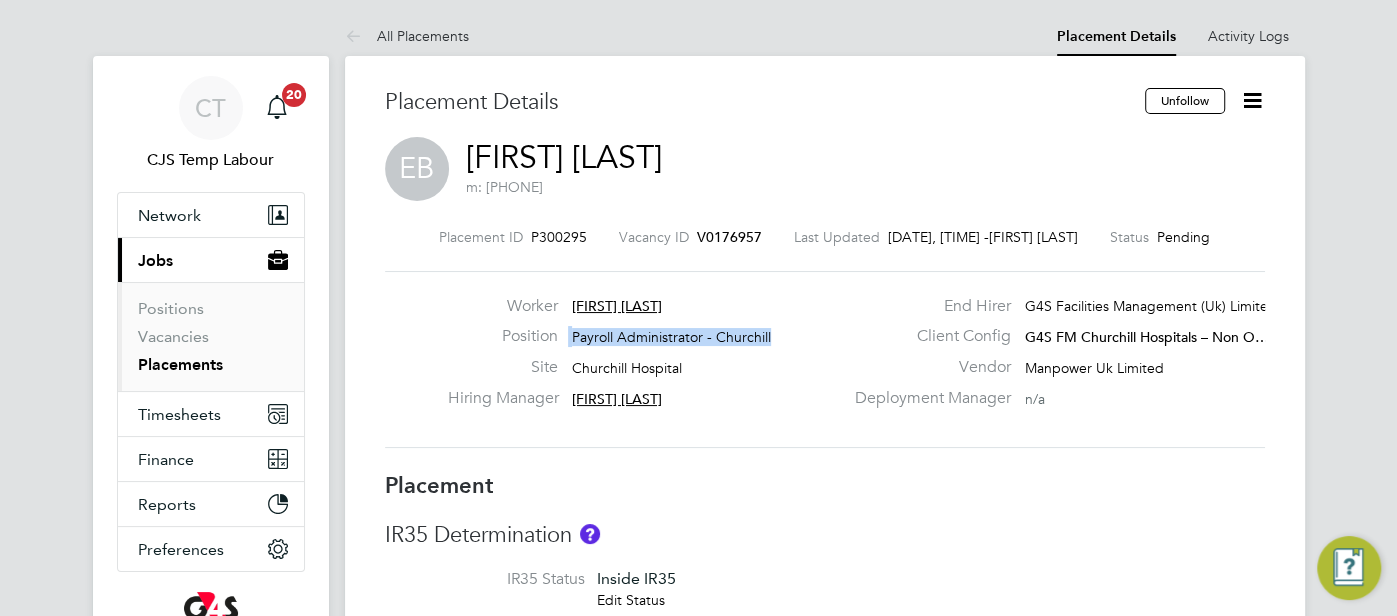 drag, startPoint x: 771, startPoint y: 335, endPoint x: 581, endPoint y: 323, distance: 190.37857 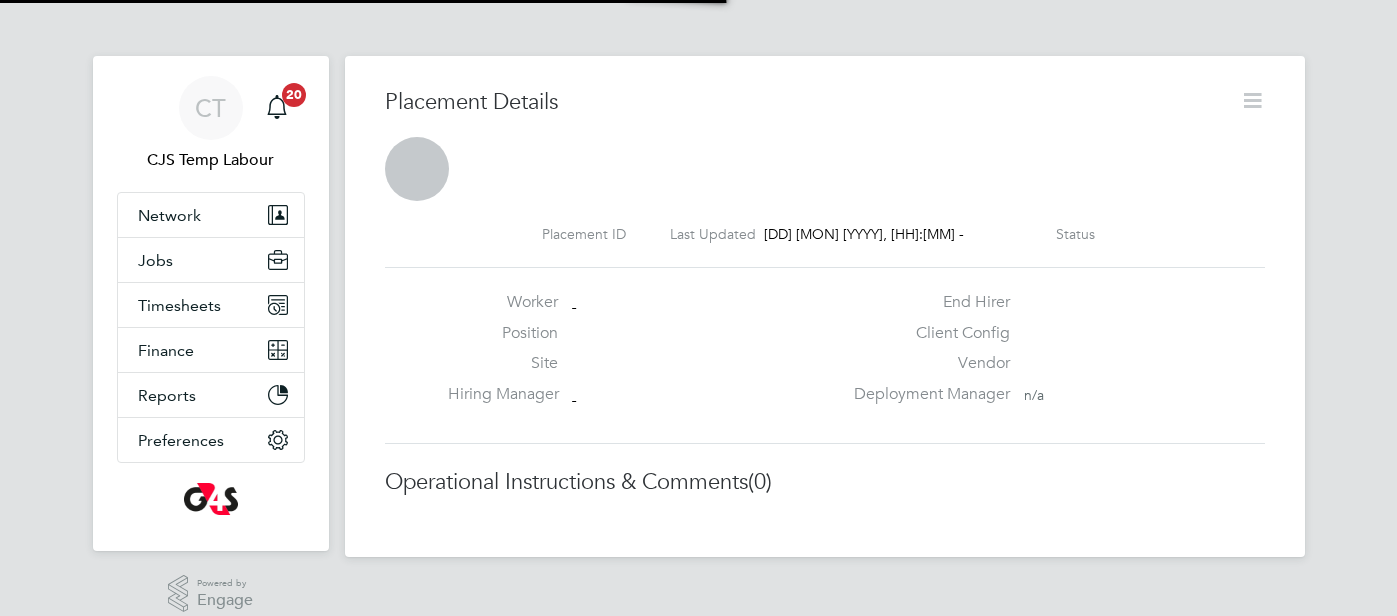 scroll, scrollTop: 0, scrollLeft: 0, axis: both 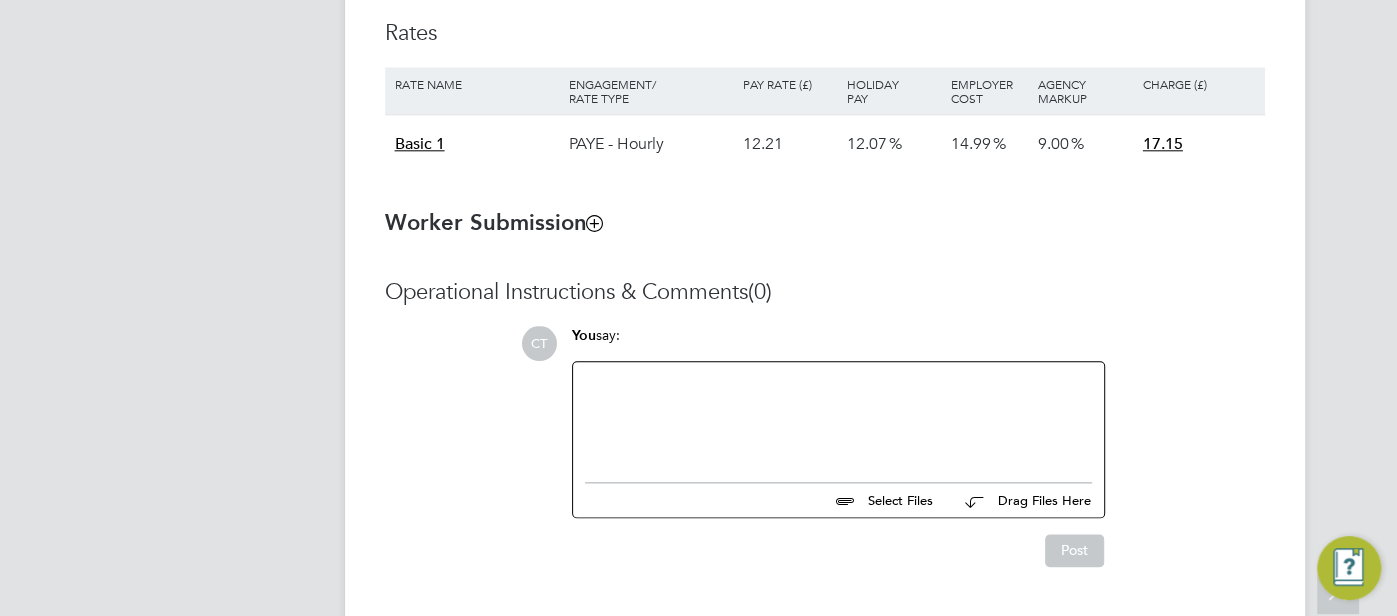 click at bounding box center [594, 222] 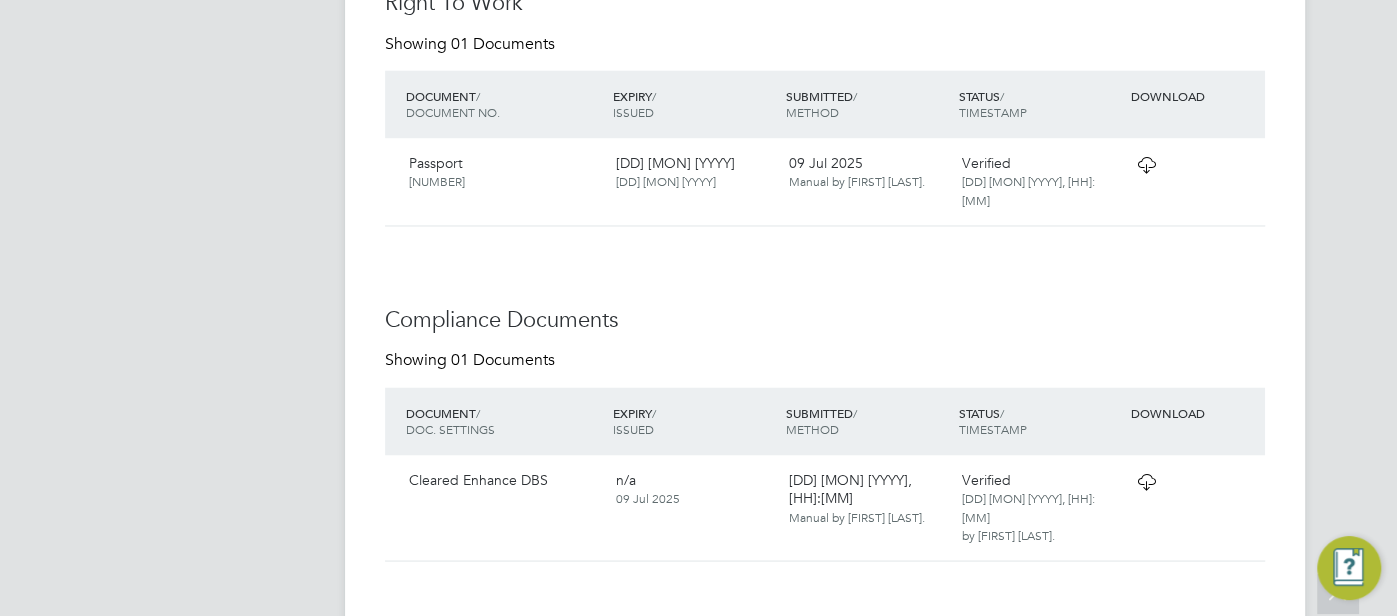 click at bounding box center [1146, 165] 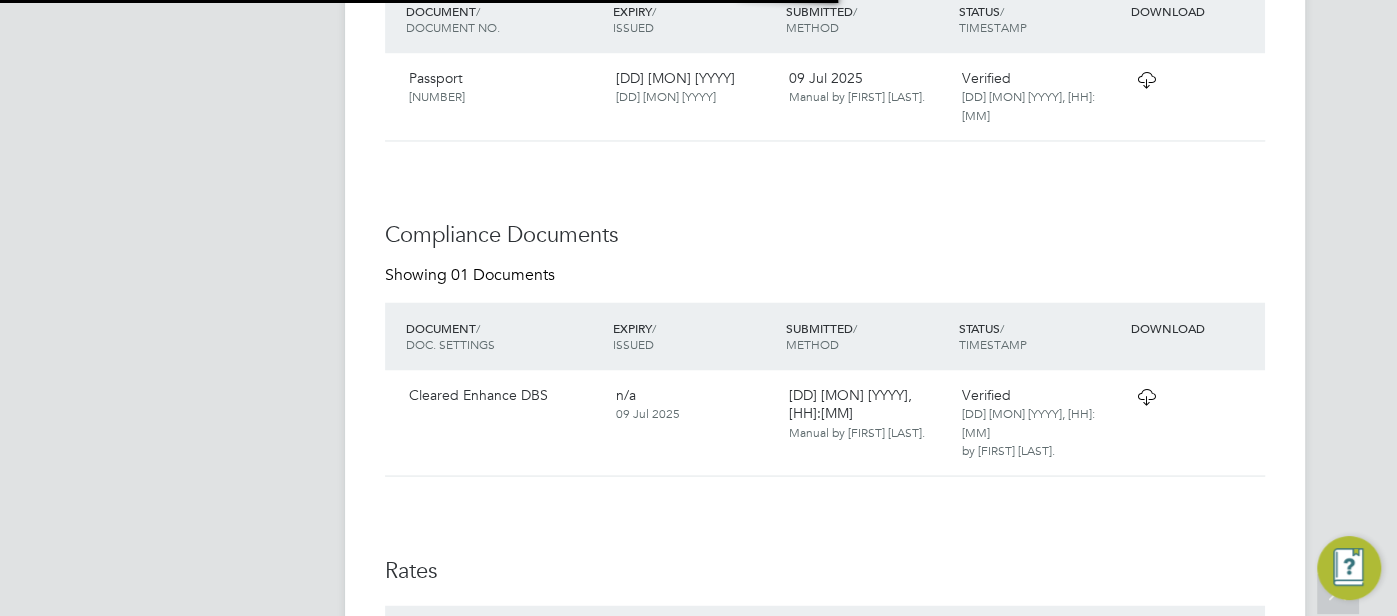 click at bounding box center [1146, 397] 